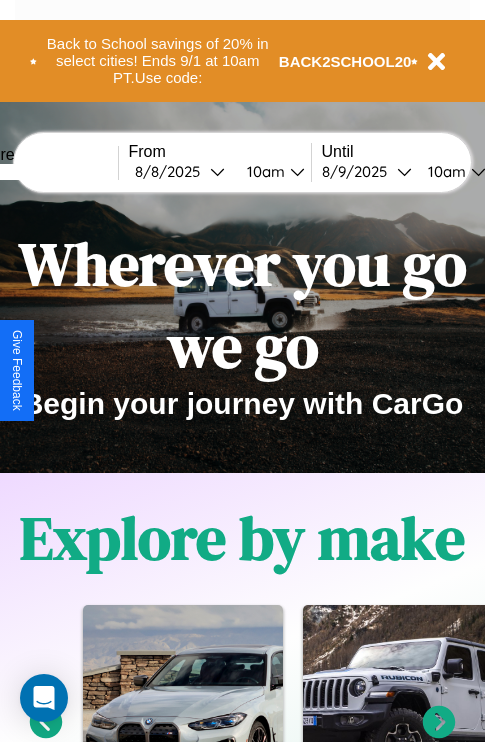 scroll, scrollTop: 308, scrollLeft: 0, axis: vertical 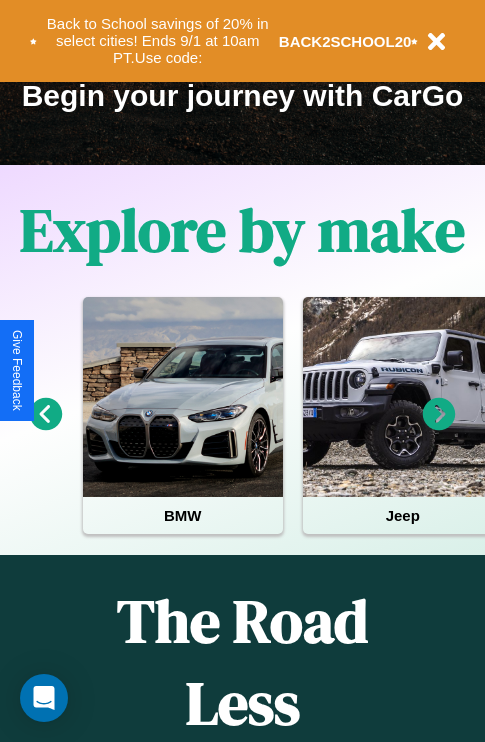 click 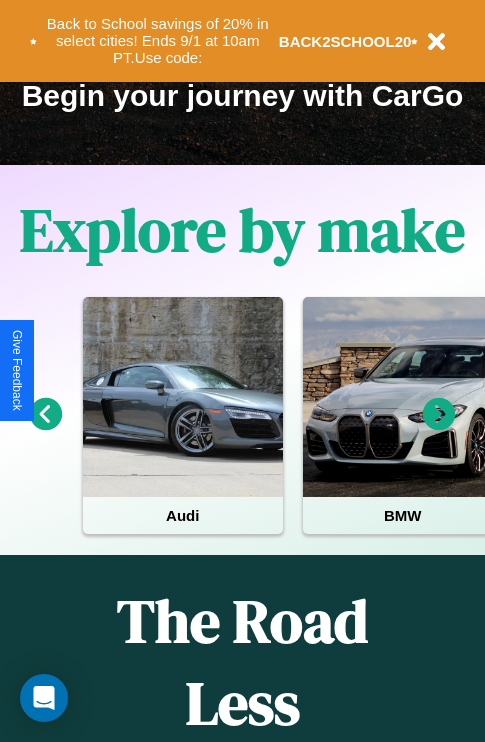 click 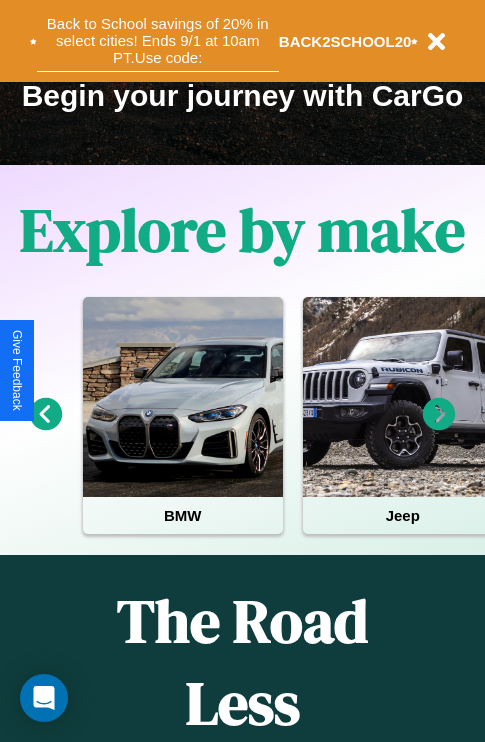 click on "Back to School savings of 20% in select cities! Ends 9/1 at 10am PT.  Use code:" at bounding box center [158, 41] 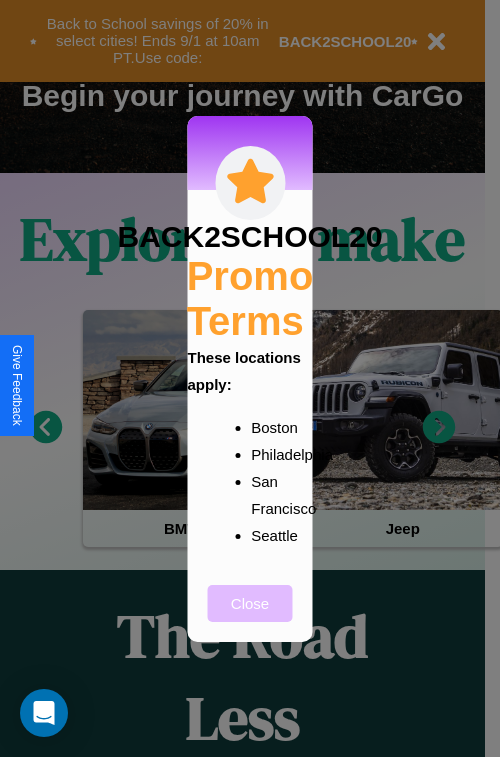 click on "Close" at bounding box center [250, 603] 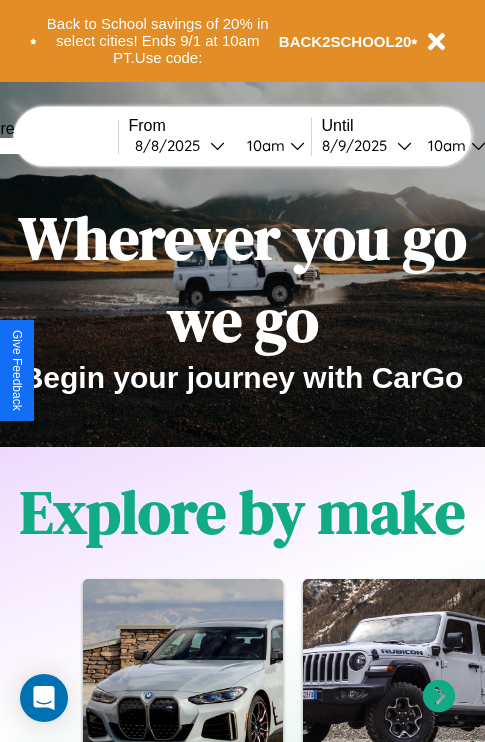 scroll, scrollTop: 0, scrollLeft: 0, axis: both 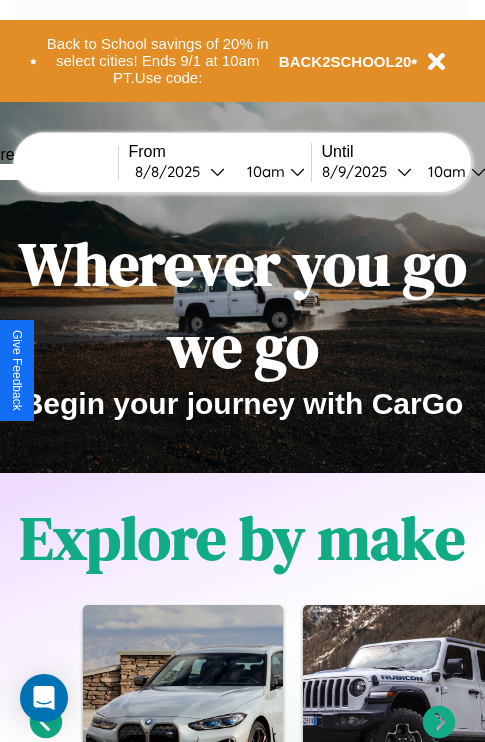 click at bounding box center [43, 172] 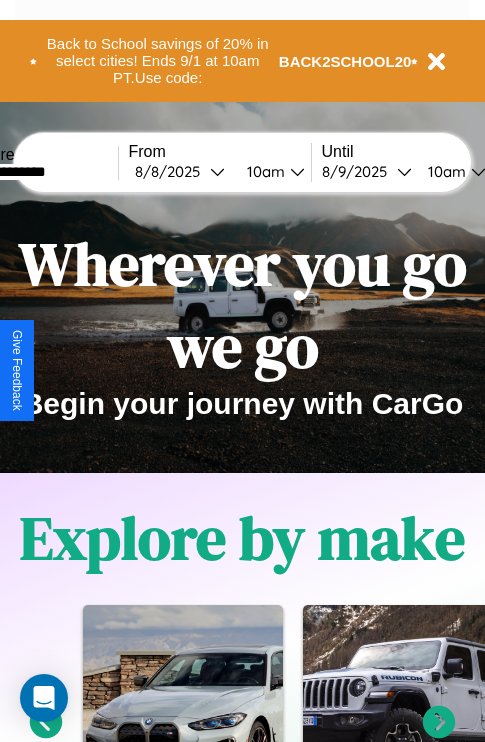 type on "**********" 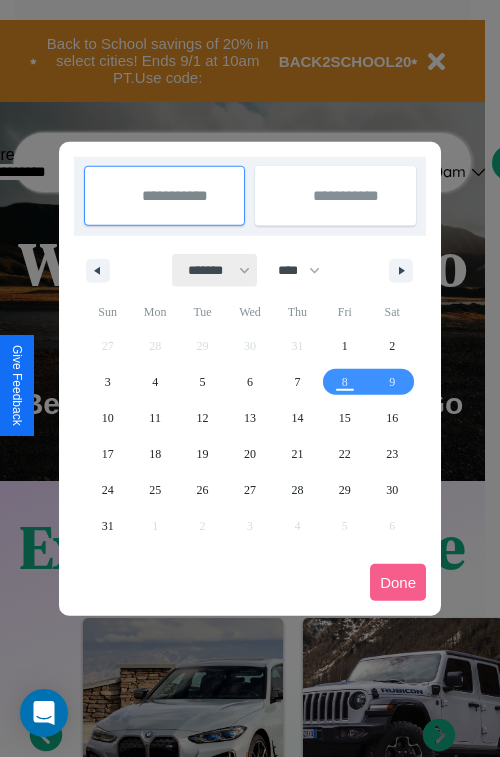 click on "******* ******** ***** ***** *** **** **** ****** ********* ******* ******** ********" at bounding box center [215, 270] 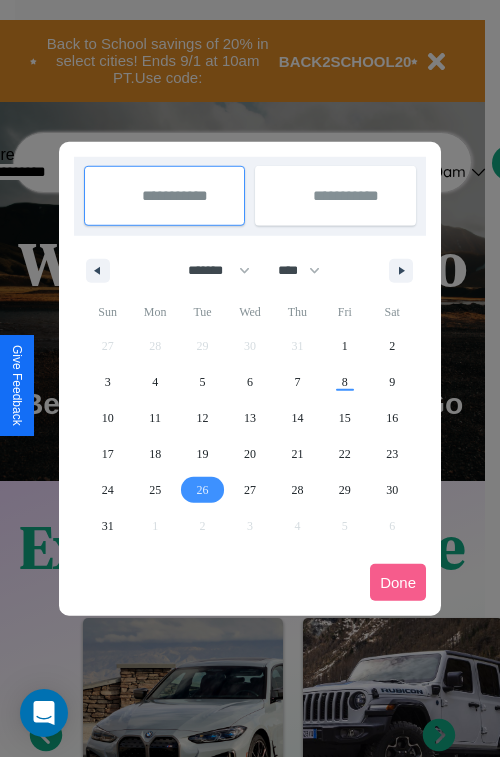 click on "26" at bounding box center (203, 490) 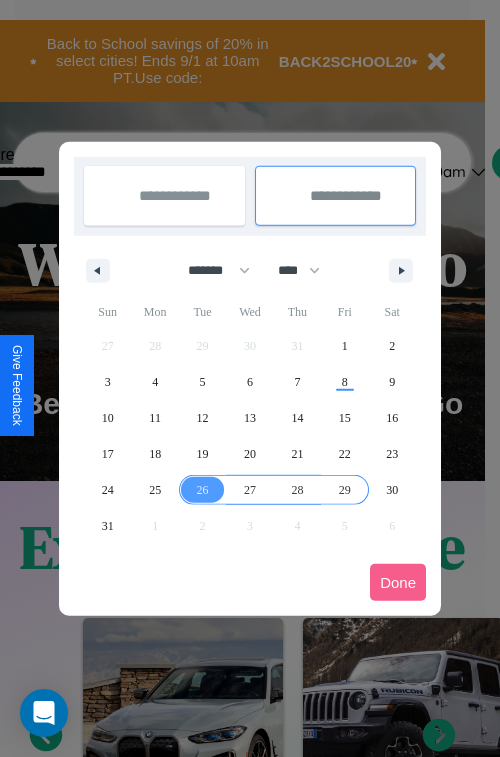 click on "29" at bounding box center [345, 490] 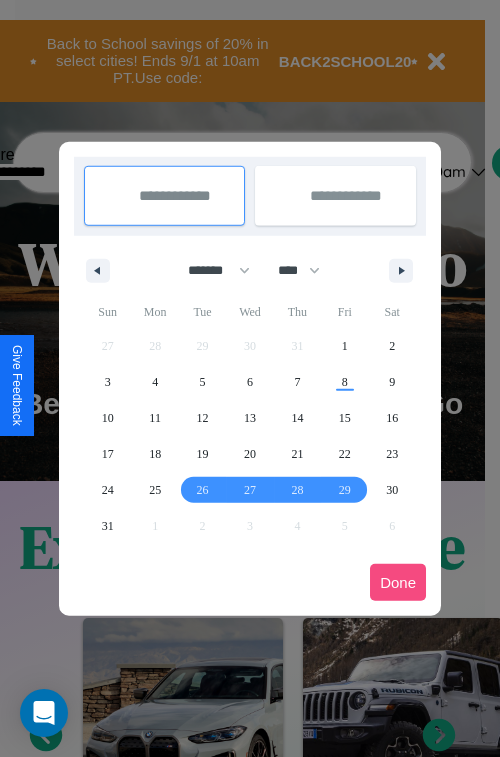 click on "Done" at bounding box center (398, 582) 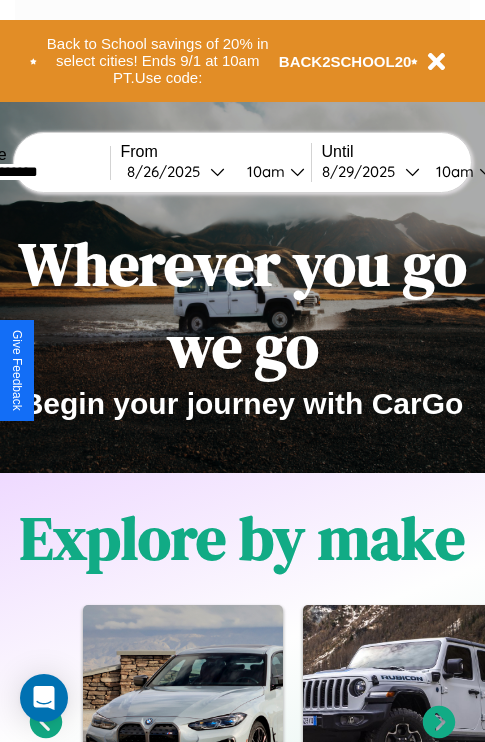 scroll, scrollTop: 0, scrollLeft: 77, axis: horizontal 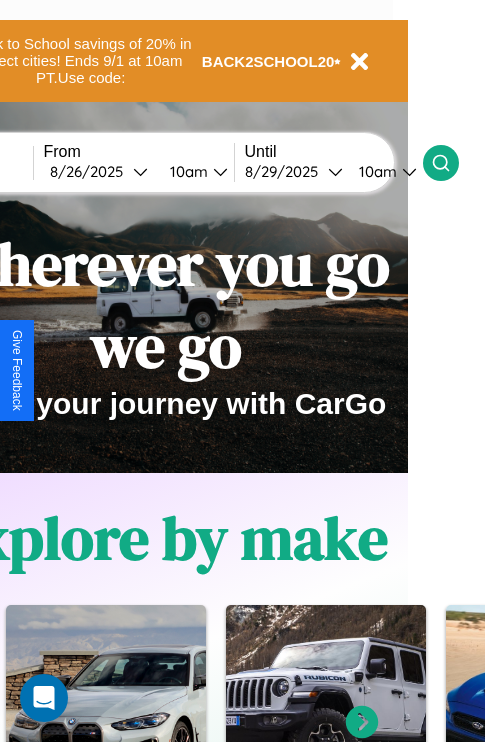 click 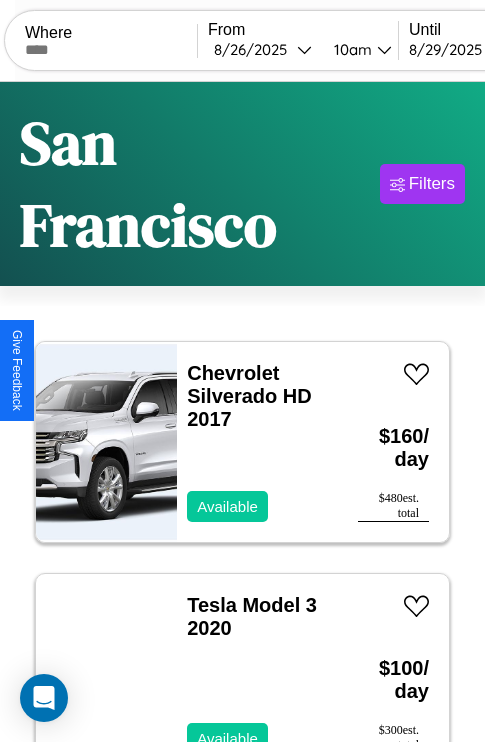 scroll, scrollTop: 177, scrollLeft: 0, axis: vertical 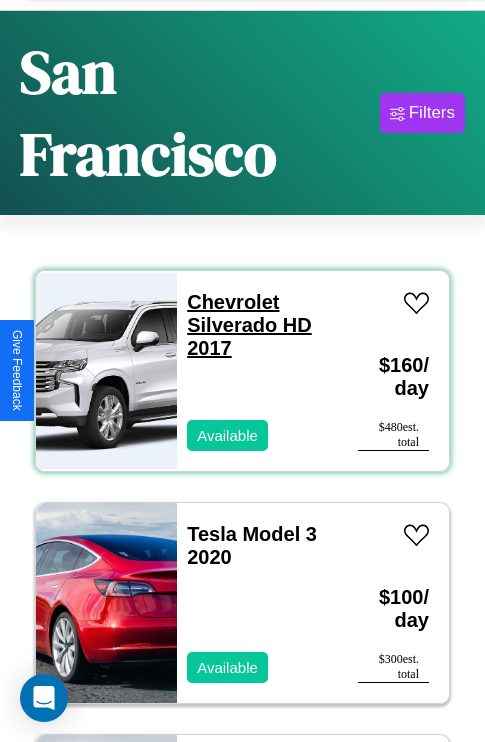click on "Chevrolet   Silverado HD   2017" at bounding box center (249, 325) 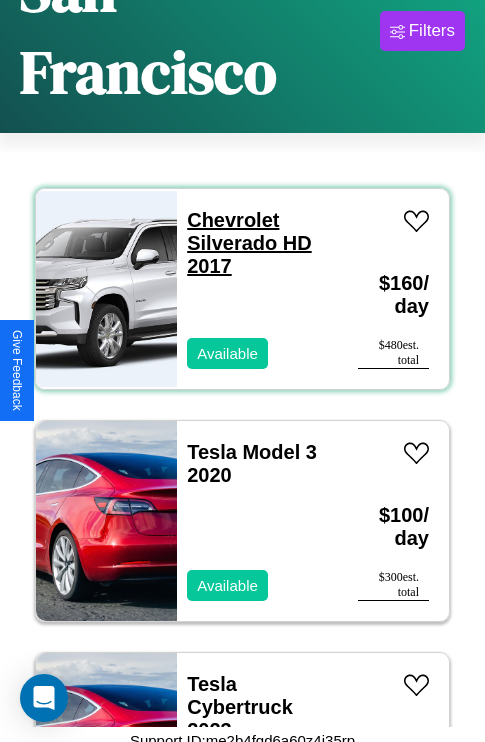 scroll, scrollTop: 108, scrollLeft: 0, axis: vertical 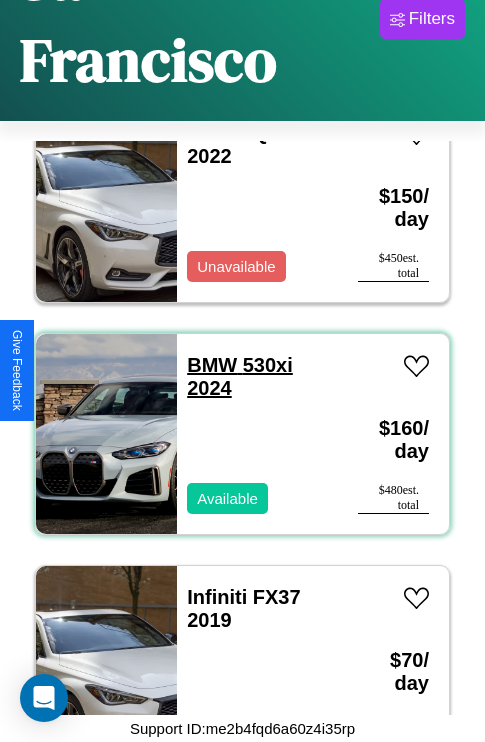 click on "BMW   530xi   2024" at bounding box center [240, 376] 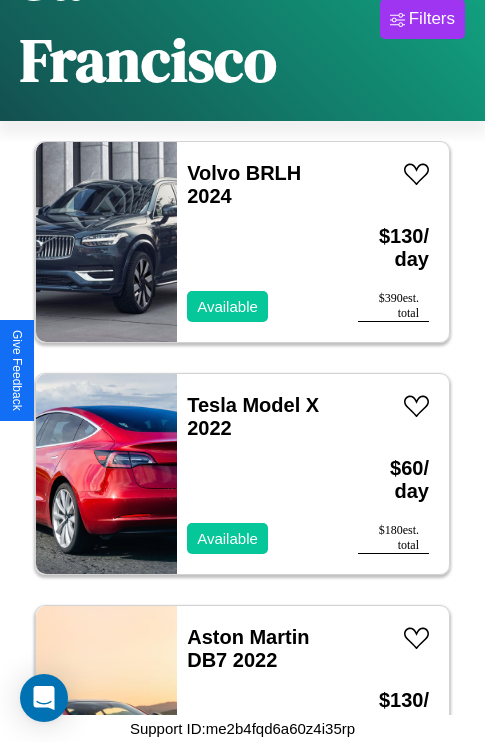 scroll, scrollTop: 21883, scrollLeft: 0, axis: vertical 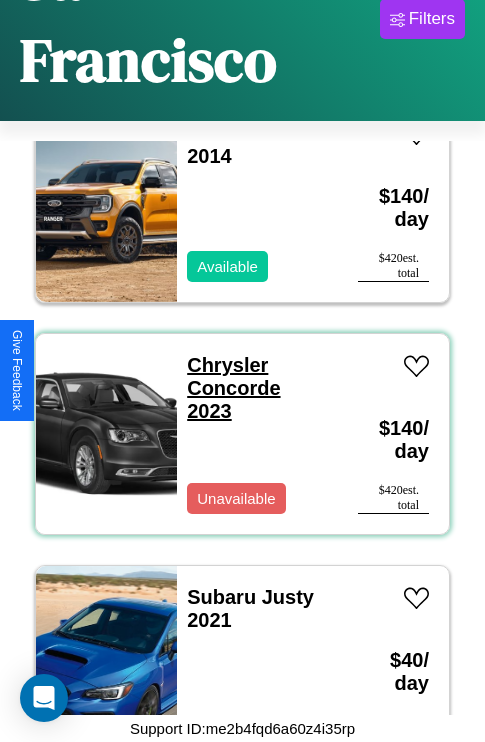 click on "Chrysler   Concorde   2023" at bounding box center [233, 388] 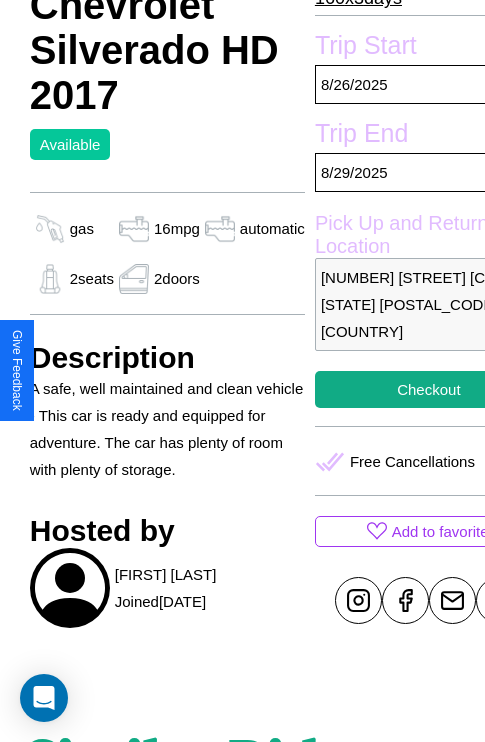 scroll, scrollTop: 618, scrollLeft: 64, axis: both 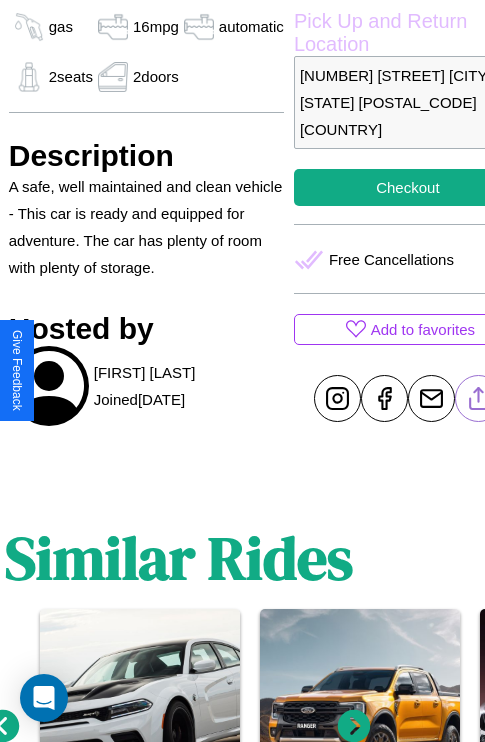 click 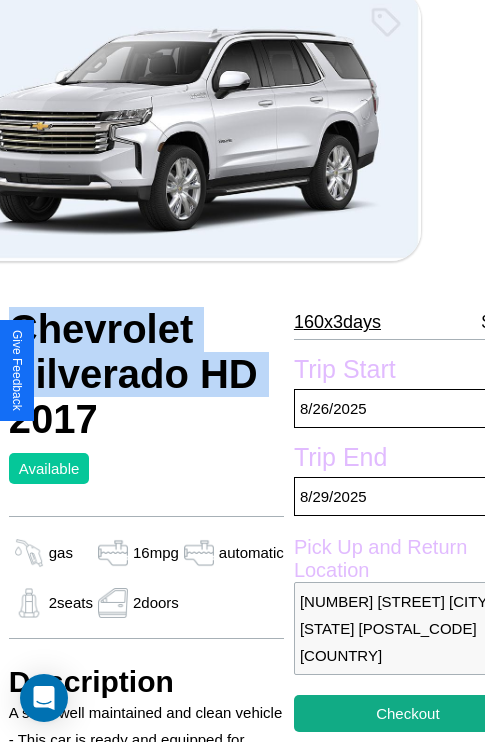 scroll, scrollTop: 44, scrollLeft: 64, axis: both 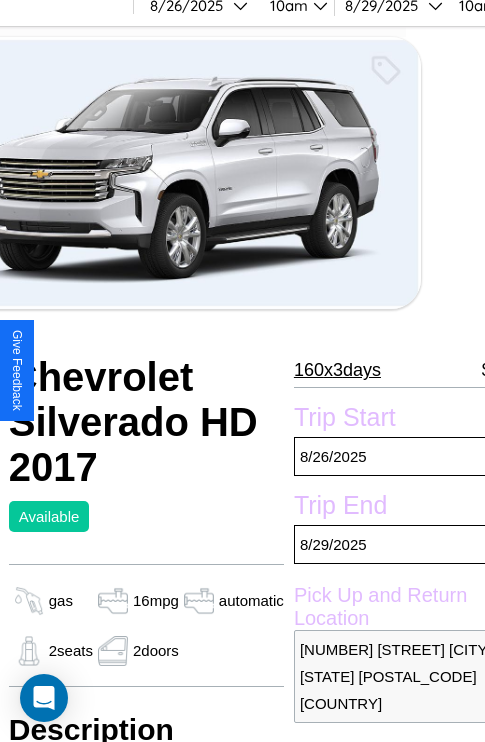 click on "160  x  3  days" at bounding box center (337, 370) 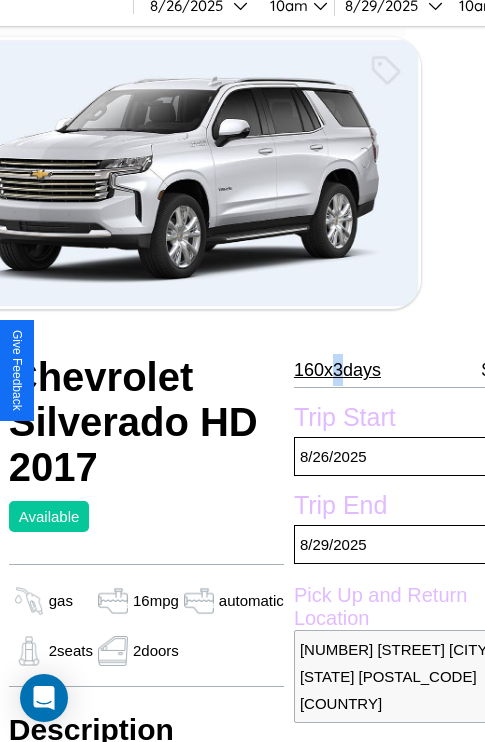 click on "160  x  3  days" at bounding box center [337, 370] 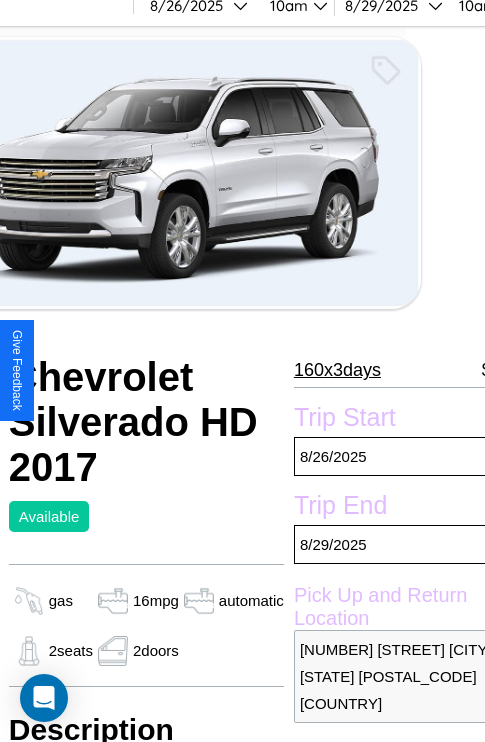 click on "160  x  3  days" at bounding box center [337, 370] 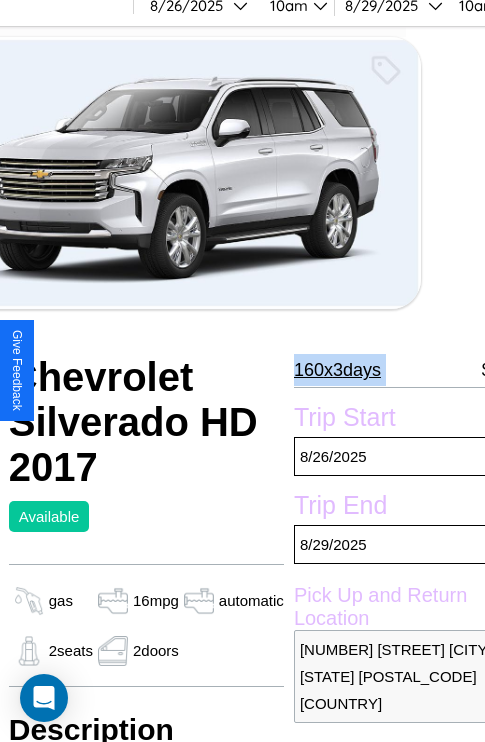 click on "160  x  3  days" at bounding box center (337, 370) 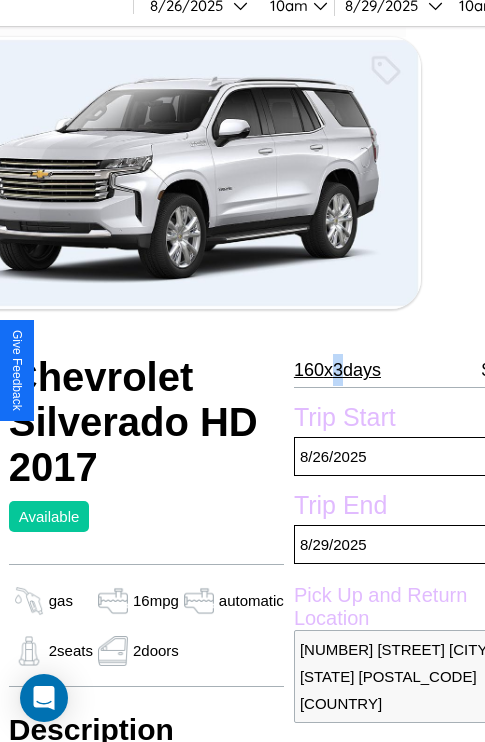 click on "160  x  3  days" at bounding box center [337, 370] 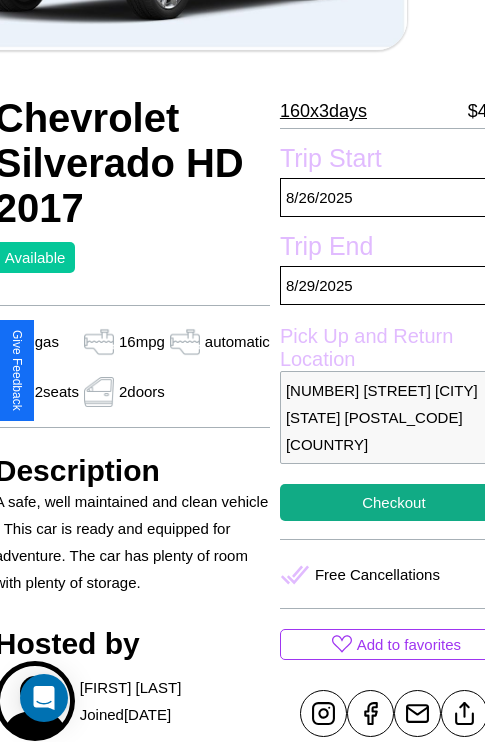 scroll, scrollTop: 407, scrollLeft: 84, axis: both 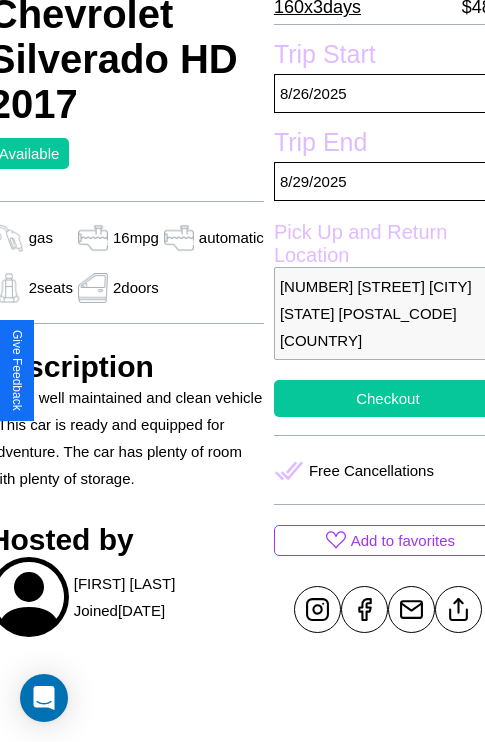 click on "Checkout" at bounding box center (388, 398) 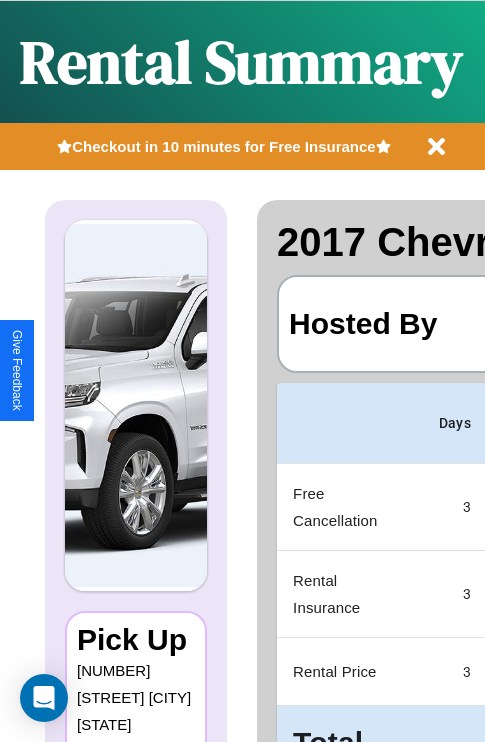 scroll, scrollTop: 0, scrollLeft: 378, axis: horizontal 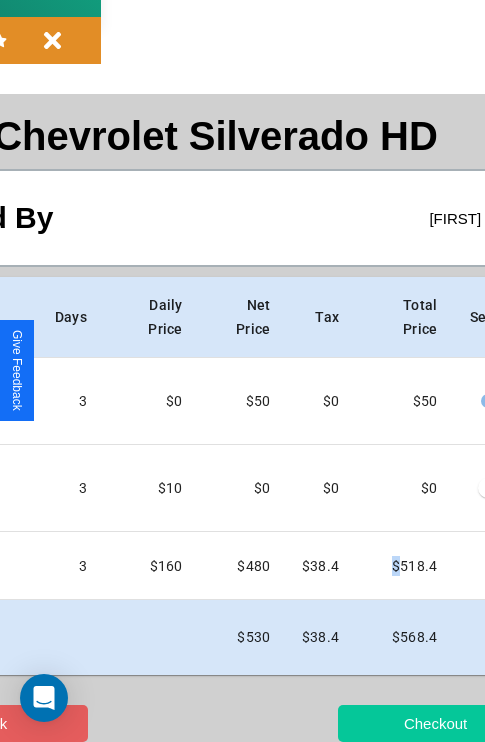 click on "Checkout" at bounding box center [435, 723] 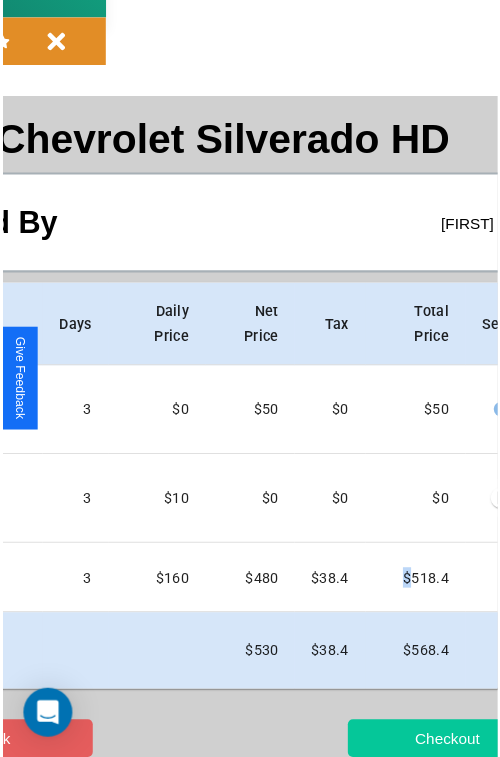 scroll, scrollTop: 0, scrollLeft: 0, axis: both 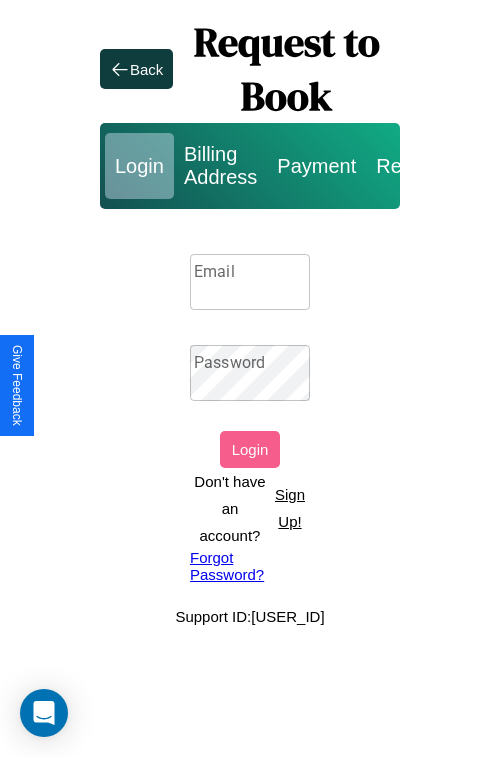 click on "Email" at bounding box center (250, 282) 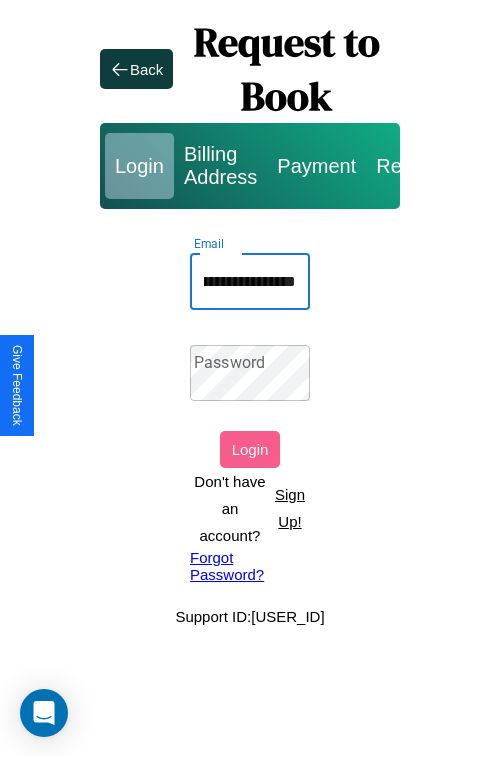 scroll, scrollTop: 0, scrollLeft: 119, axis: horizontal 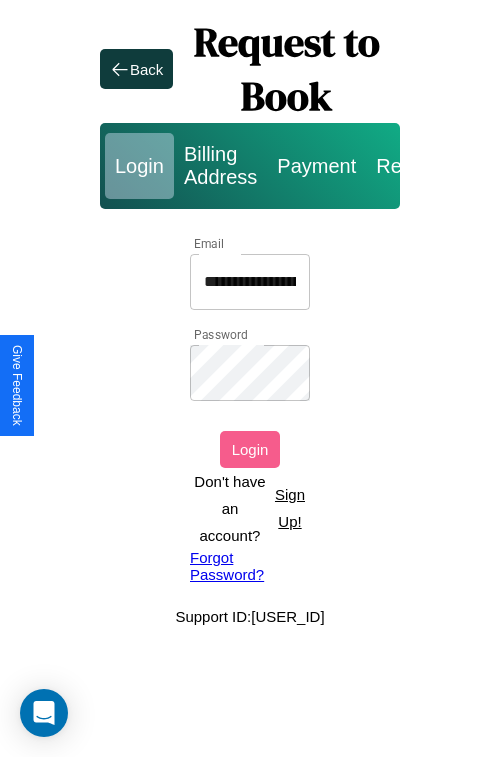 click on "Login" at bounding box center [250, 449] 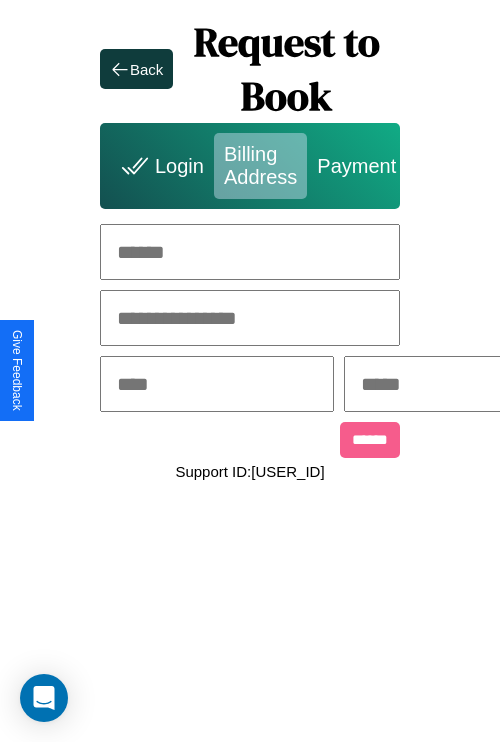 click at bounding box center (250, 252) 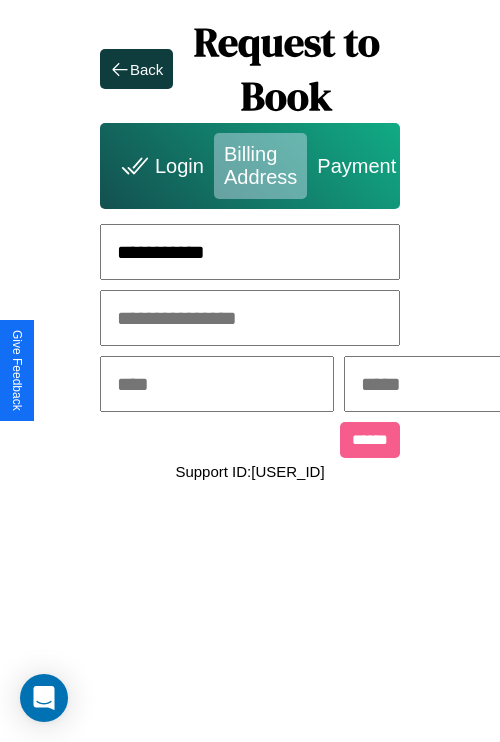type on "**********" 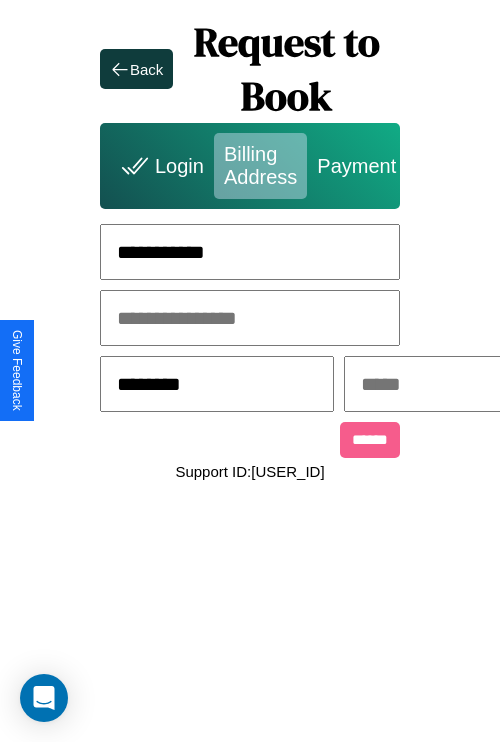 type on "********" 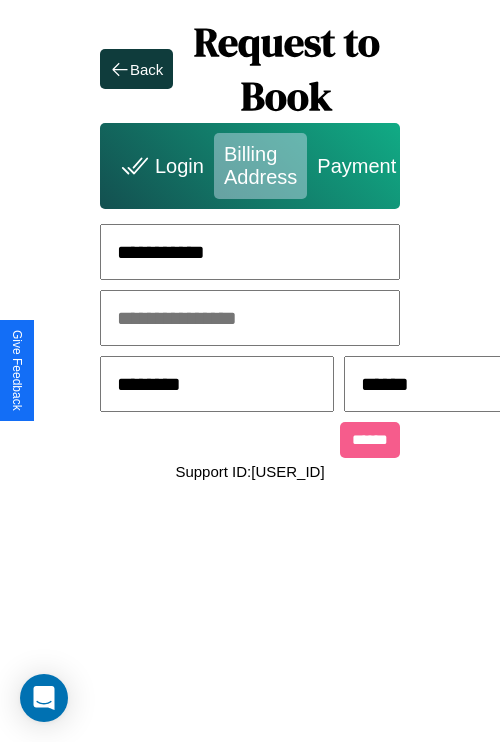 scroll, scrollTop: 0, scrollLeft: 517, axis: horizontal 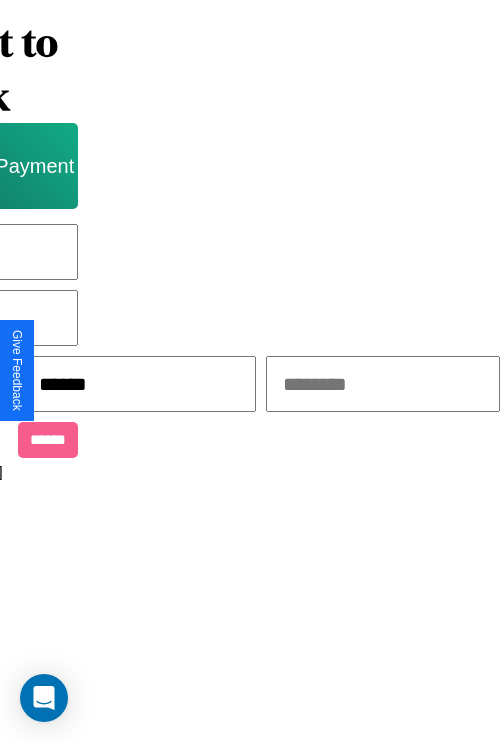 type on "******" 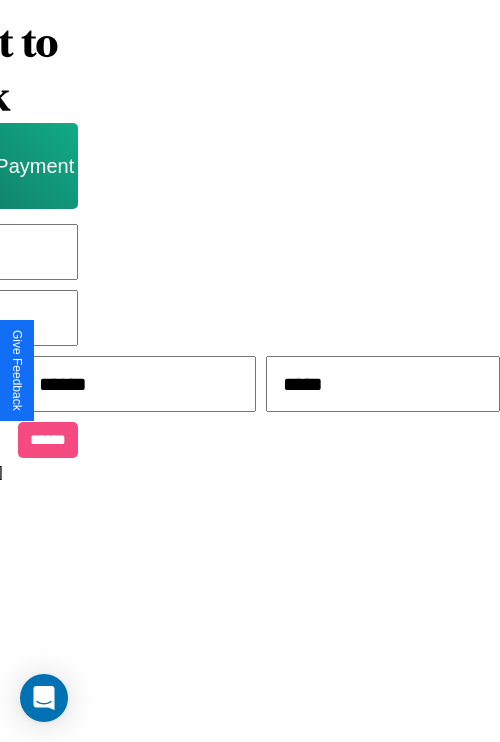 type on "*****" 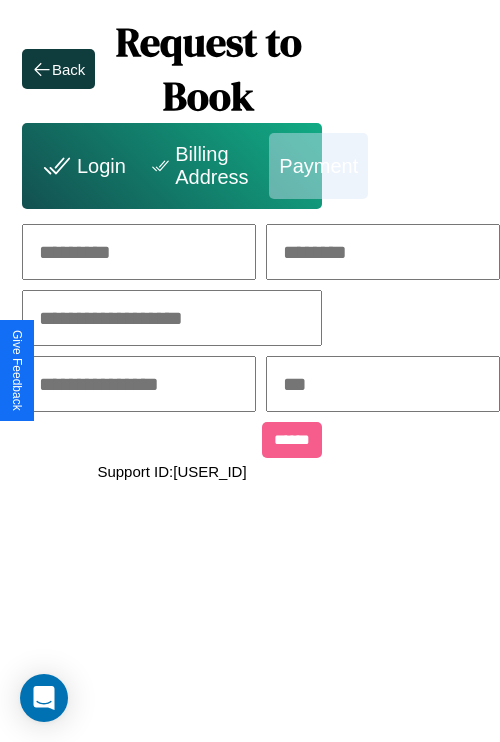 scroll, scrollTop: 0, scrollLeft: 208, axis: horizontal 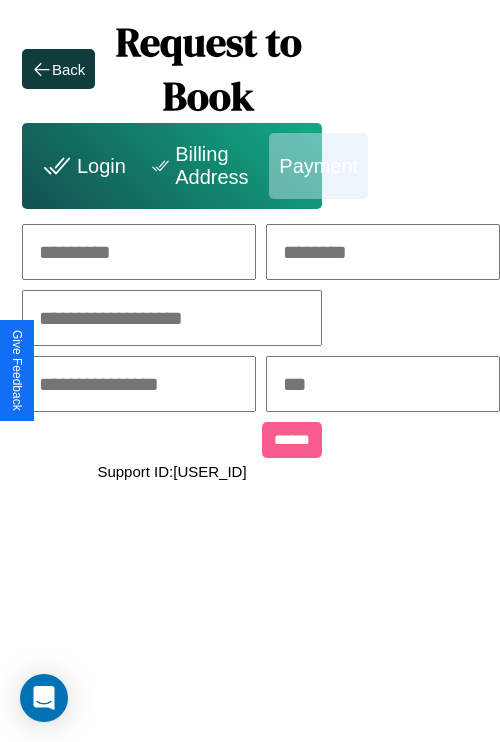 click at bounding box center (139, 252) 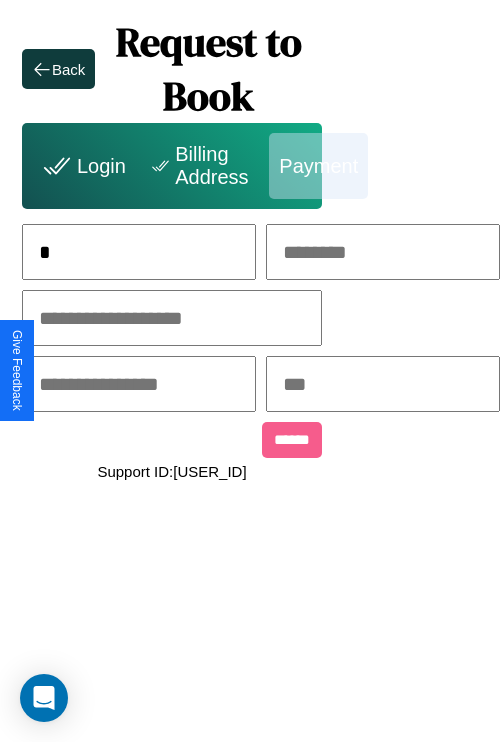 scroll, scrollTop: 0, scrollLeft: 131, axis: horizontal 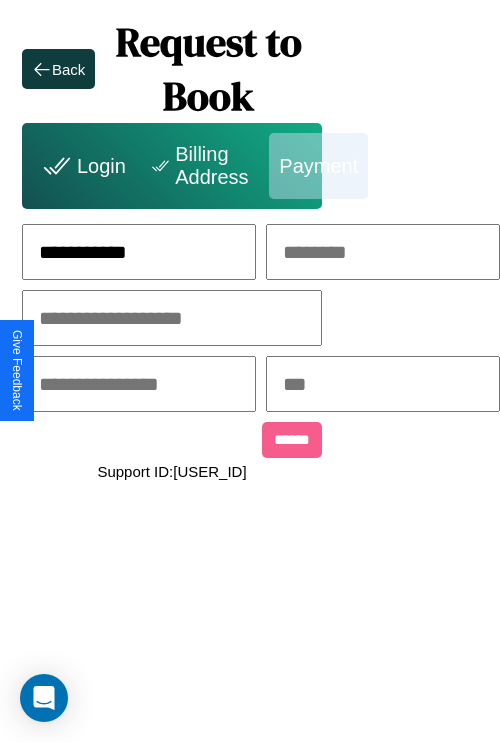 type on "**********" 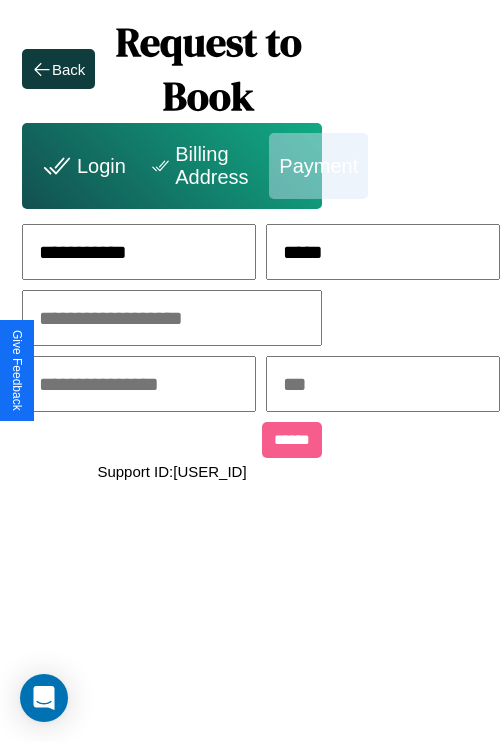type on "*****" 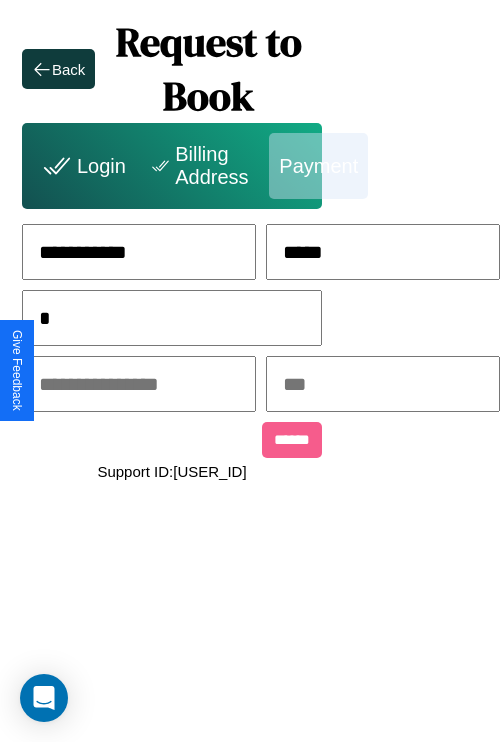 scroll, scrollTop: 0, scrollLeft: 128, axis: horizontal 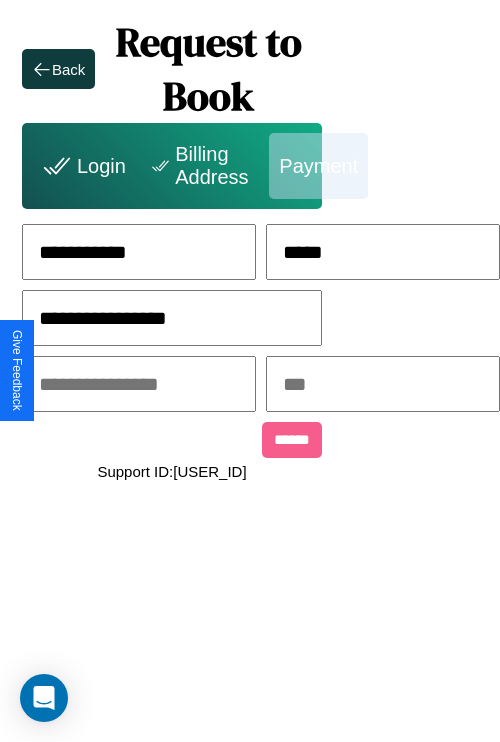 type on "**********" 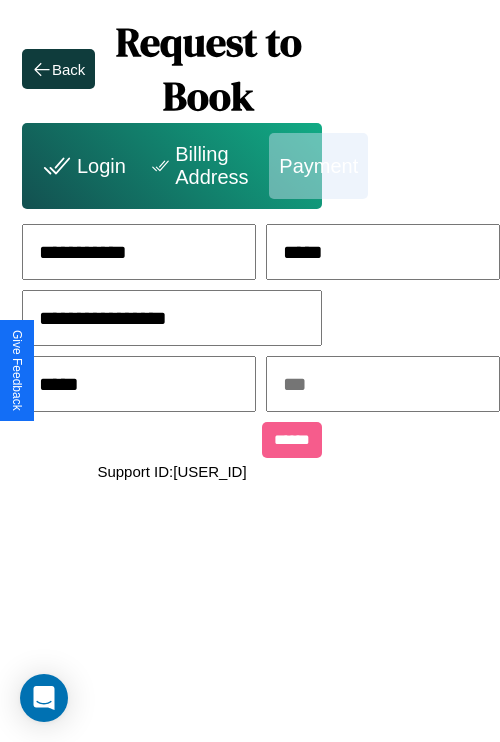 type on "*****" 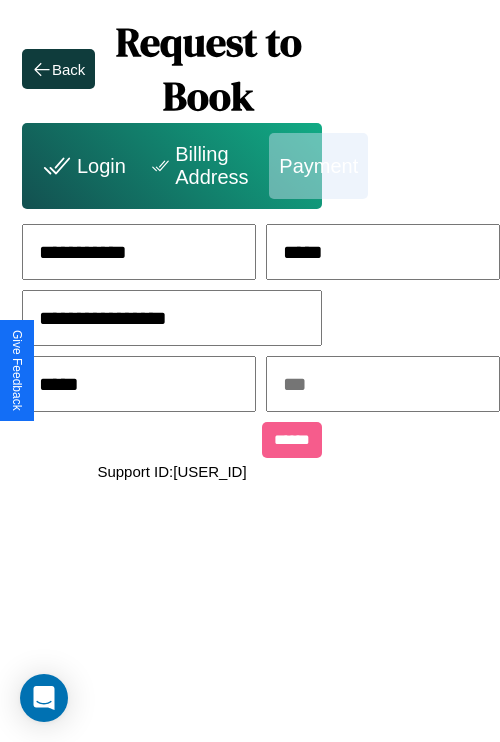click at bounding box center (383, 384) 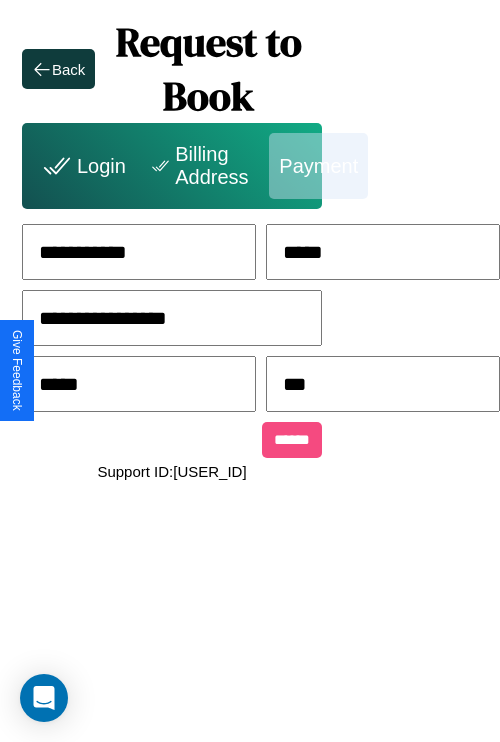 type on "***" 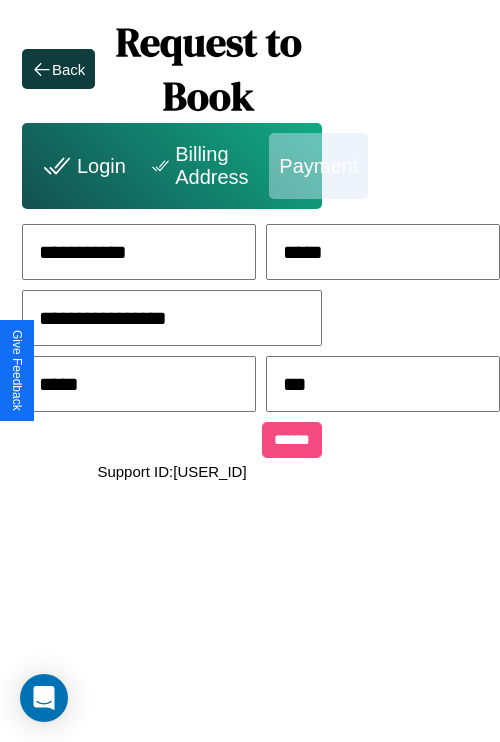 click on "******" at bounding box center [292, 440] 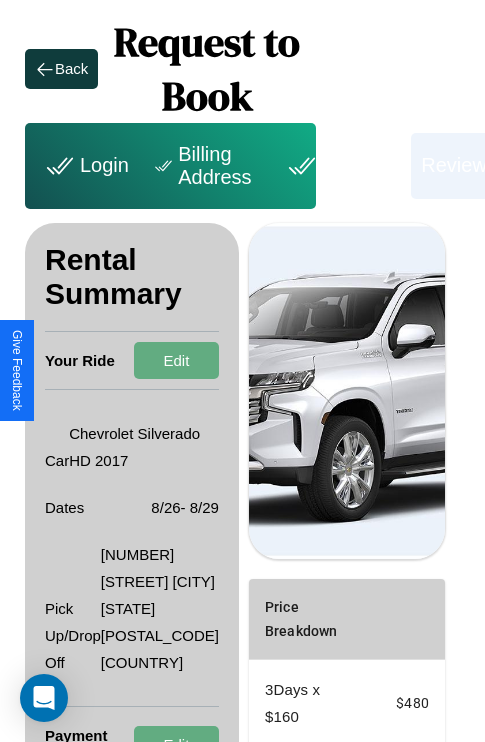 scroll, scrollTop: 382, scrollLeft: 72, axis: both 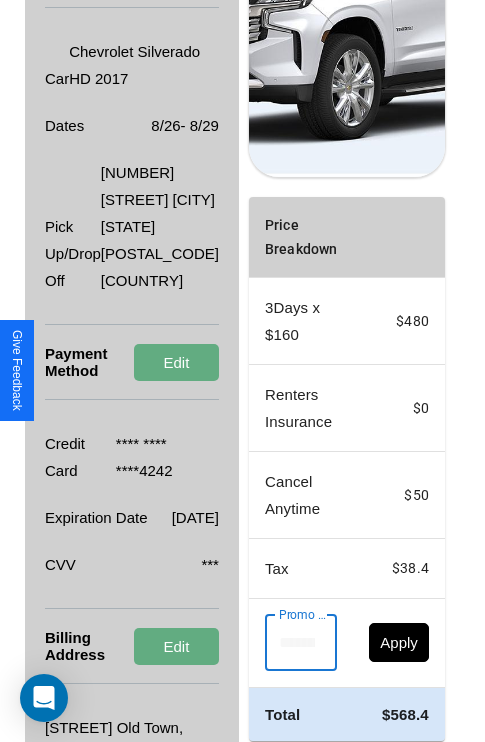 click on "Promo Code" at bounding box center (290, 643) 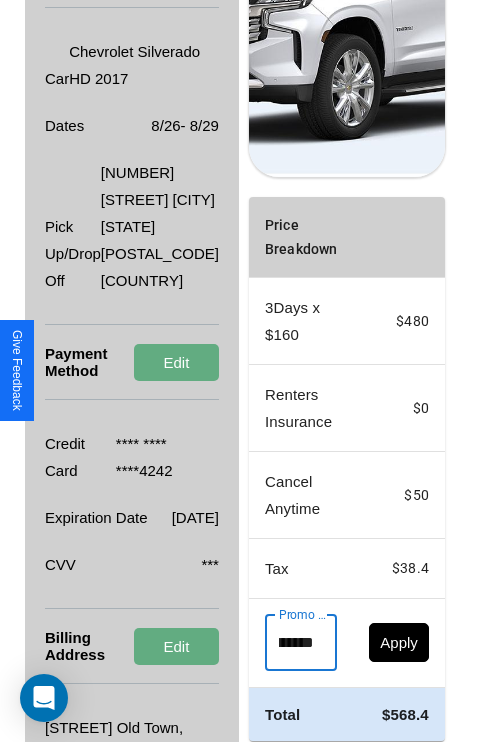 scroll, scrollTop: 0, scrollLeft: 71, axis: horizontal 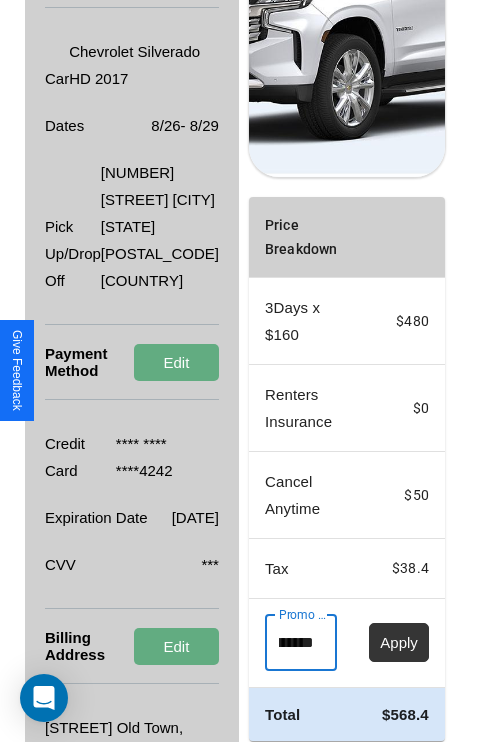 type on "**********" 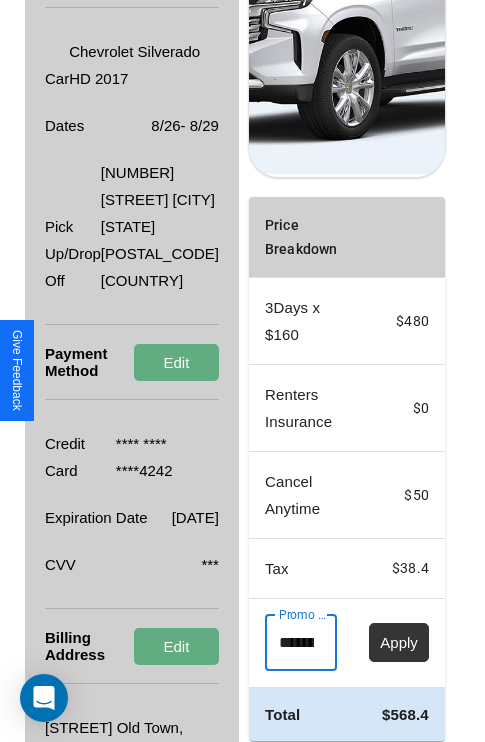 click on "Apply" at bounding box center [399, 642] 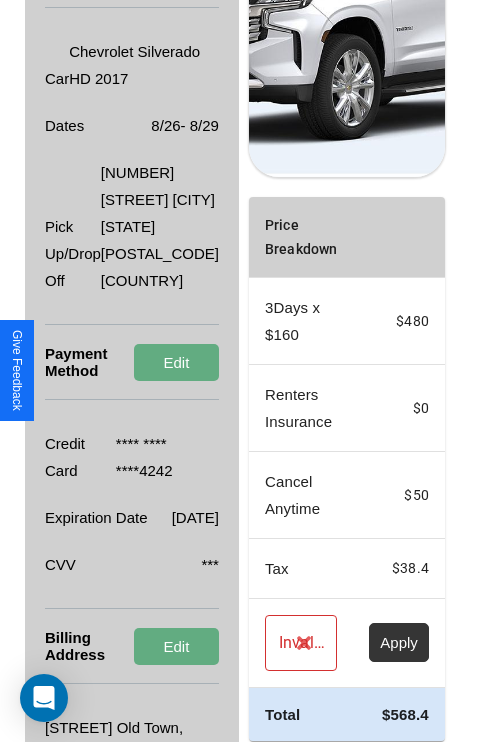 scroll, scrollTop: 536, scrollLeft: 72, axis: both 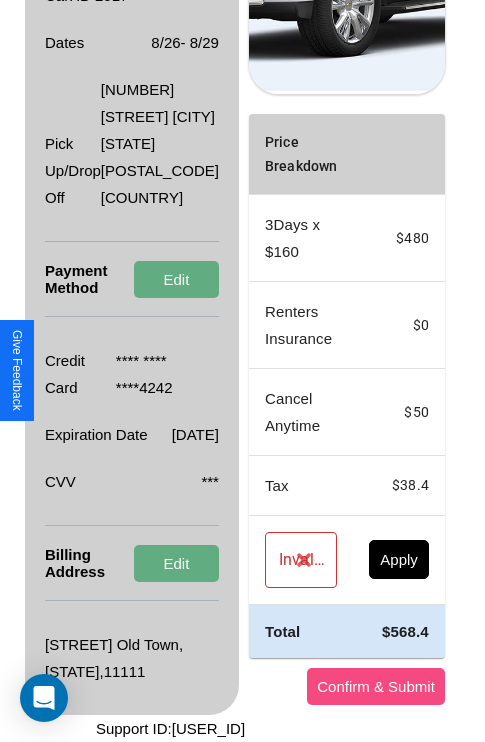 click on "Confirm & Submit" at bounding box center [376, 686] 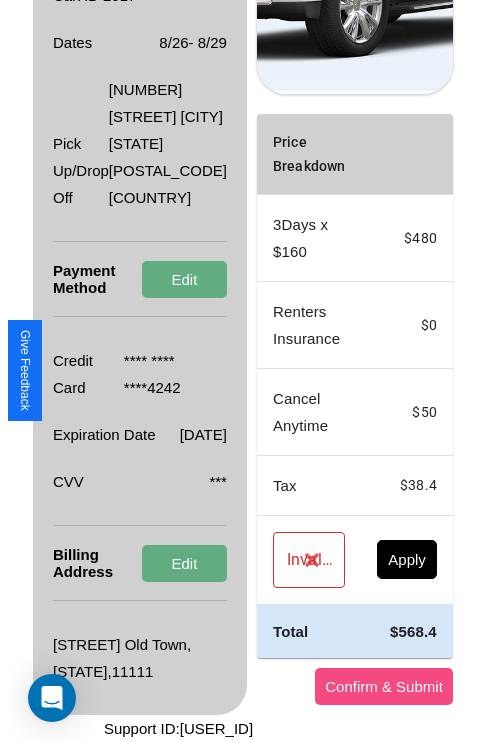 scroll, scrollTop: 0, scrollLeft: 72, axis: horizontal 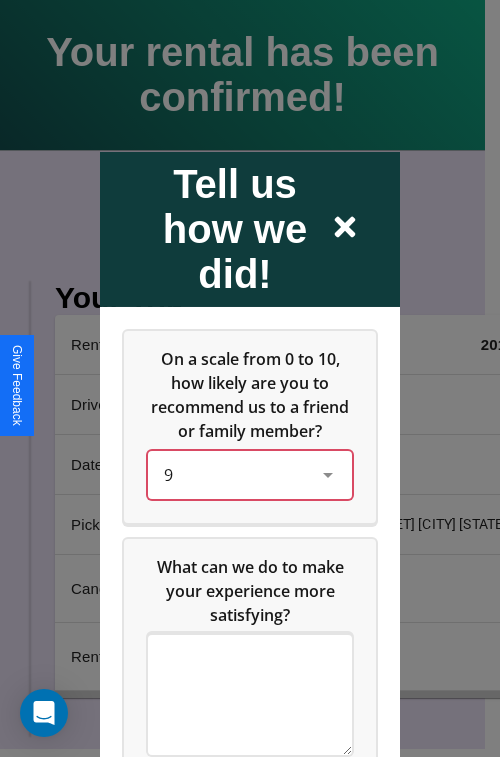 click on "9" at bounding box center [234, 474] 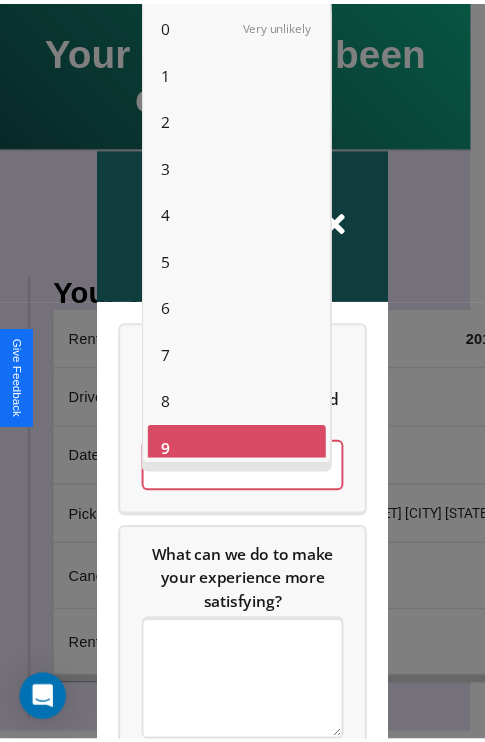 scroll, scrollTop: 14, scrollLeft: 0, axis: vertical 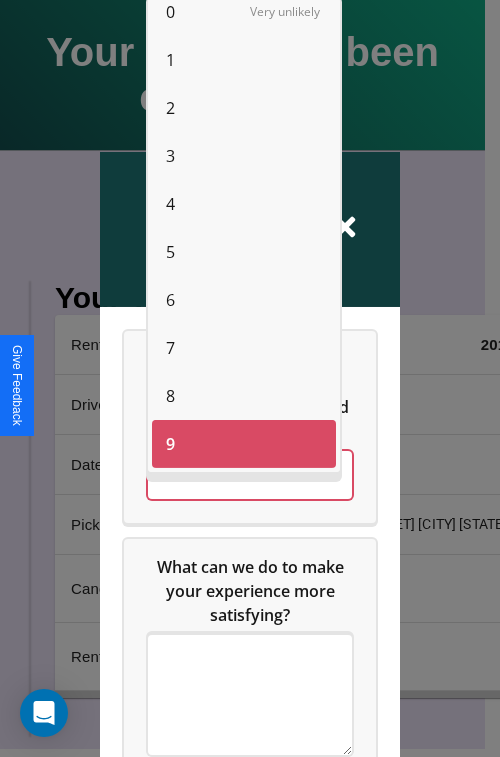 click on "7" at bounding box center (170, 348) 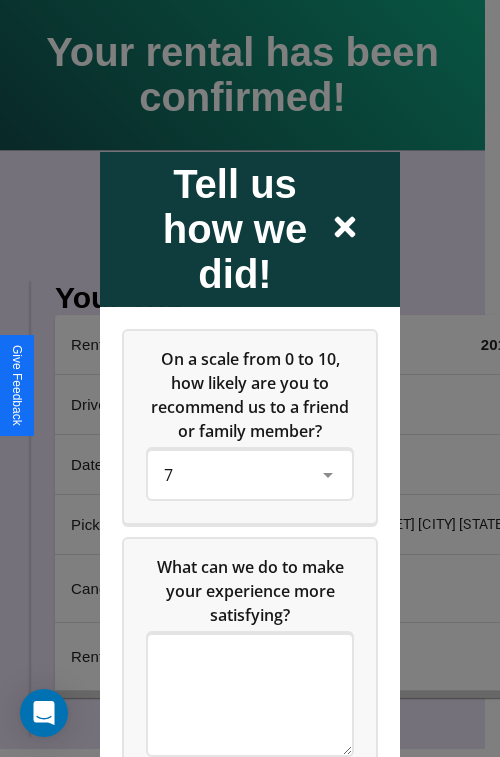 click 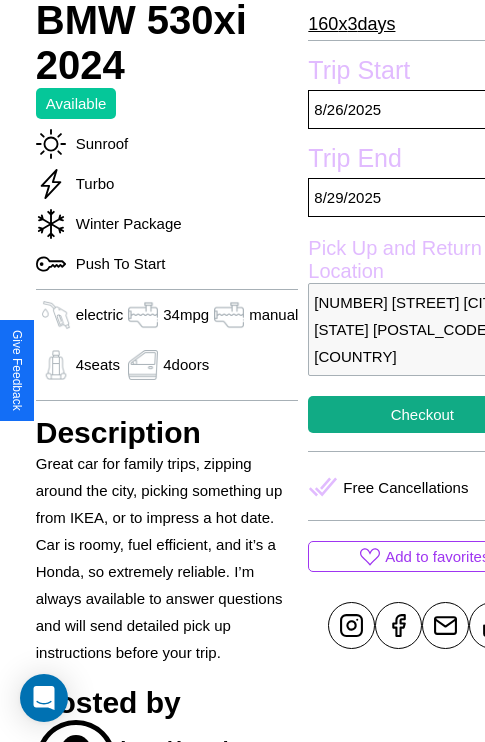 scroll, scrollTop: 601, scrollLeft: 60, axis: both 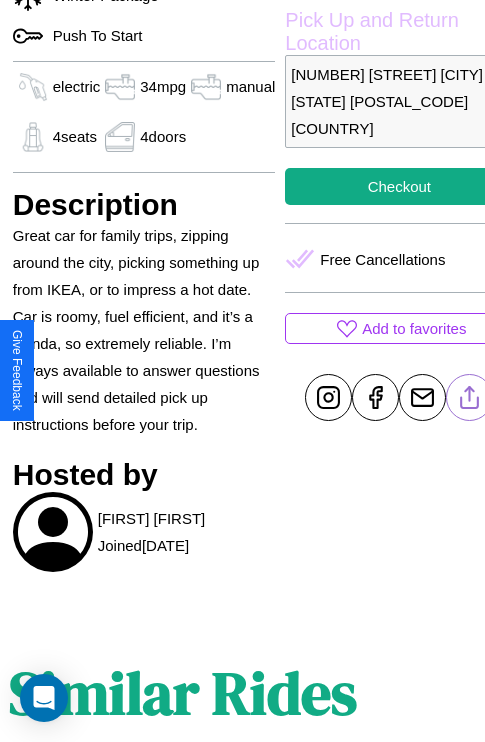 click 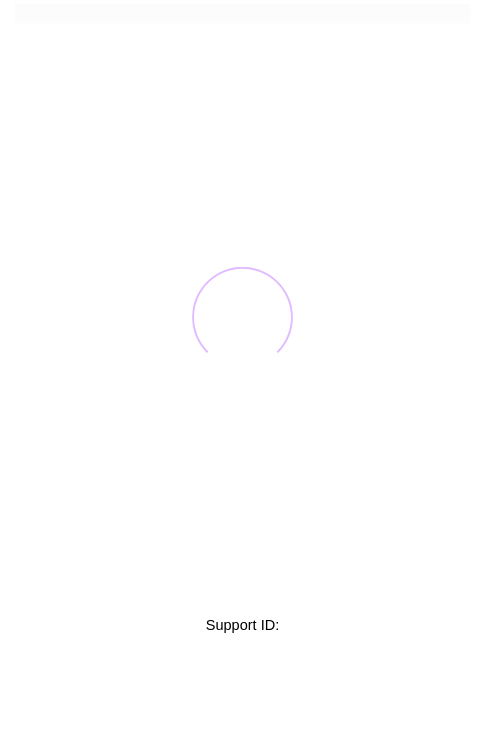 scroll, scrollTop: 0, scrollLeft: 0, axis: both 